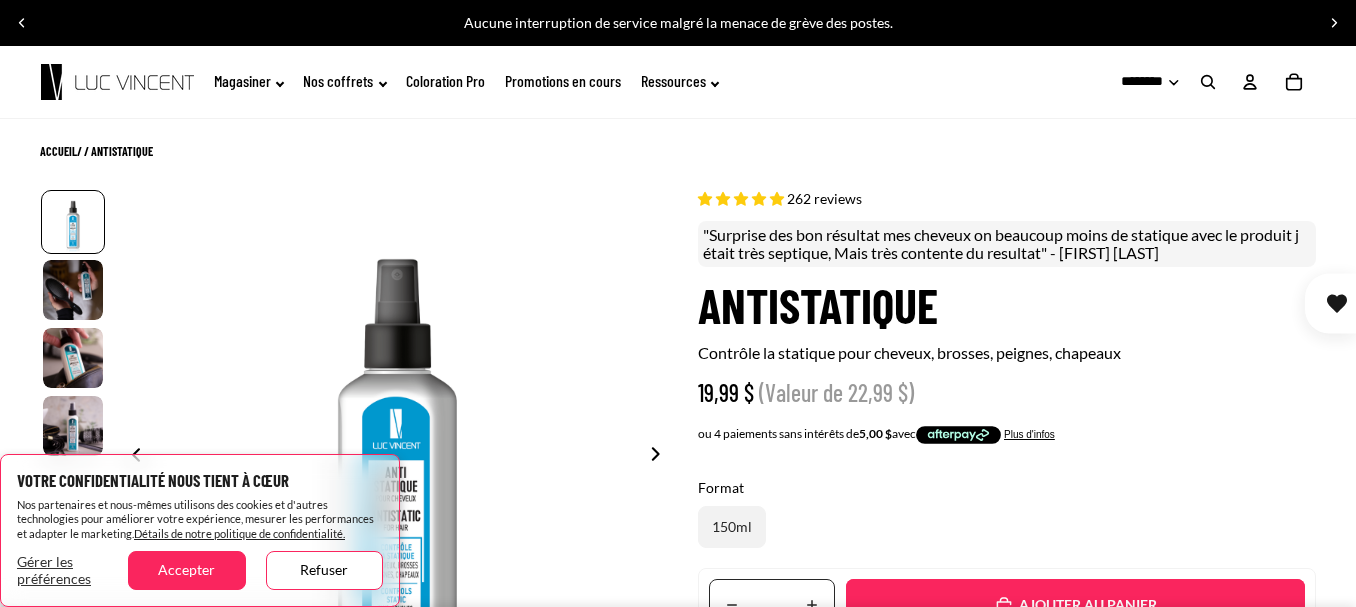 scroll, scrollTop: 0, scrollLeft: 0, axis: both 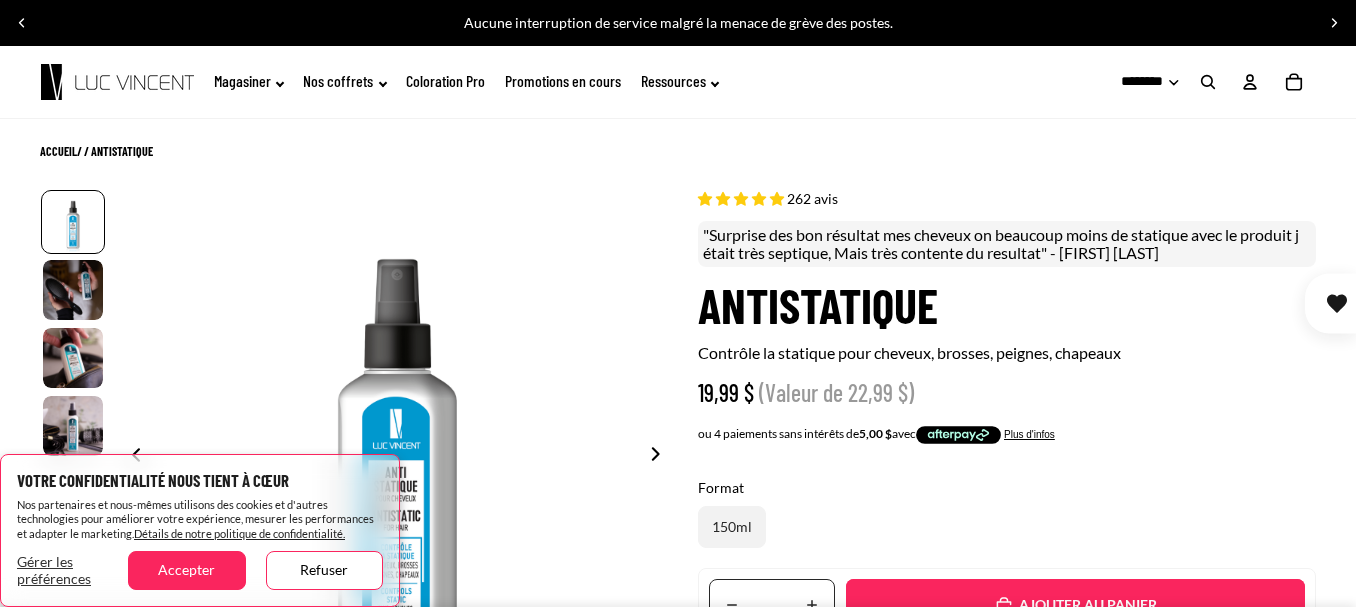 select on "**********" 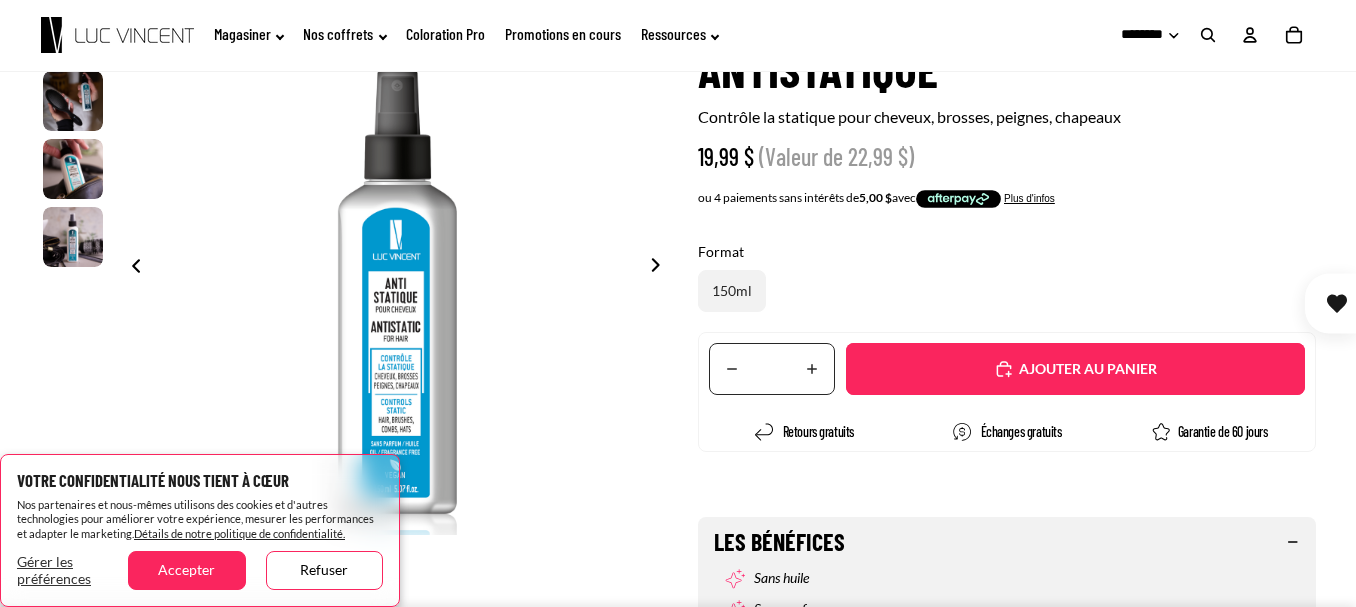 scroll, scrollTop: 200, scrollLeft: 0, axis: vertical 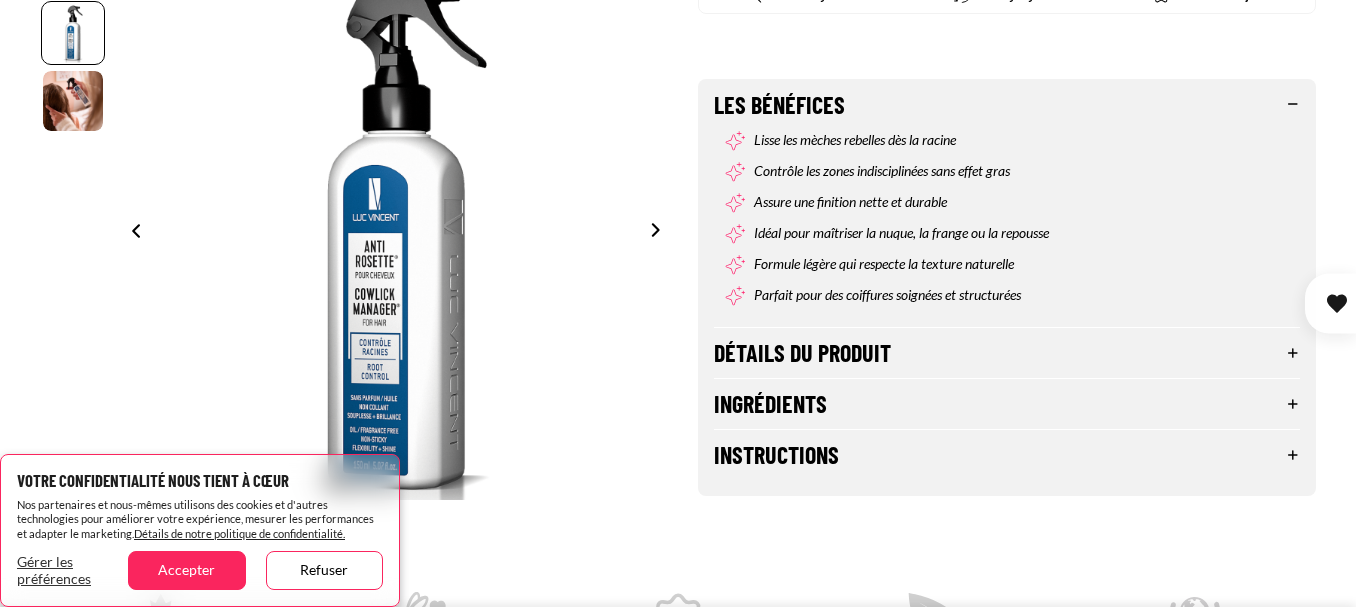 select on "**********" 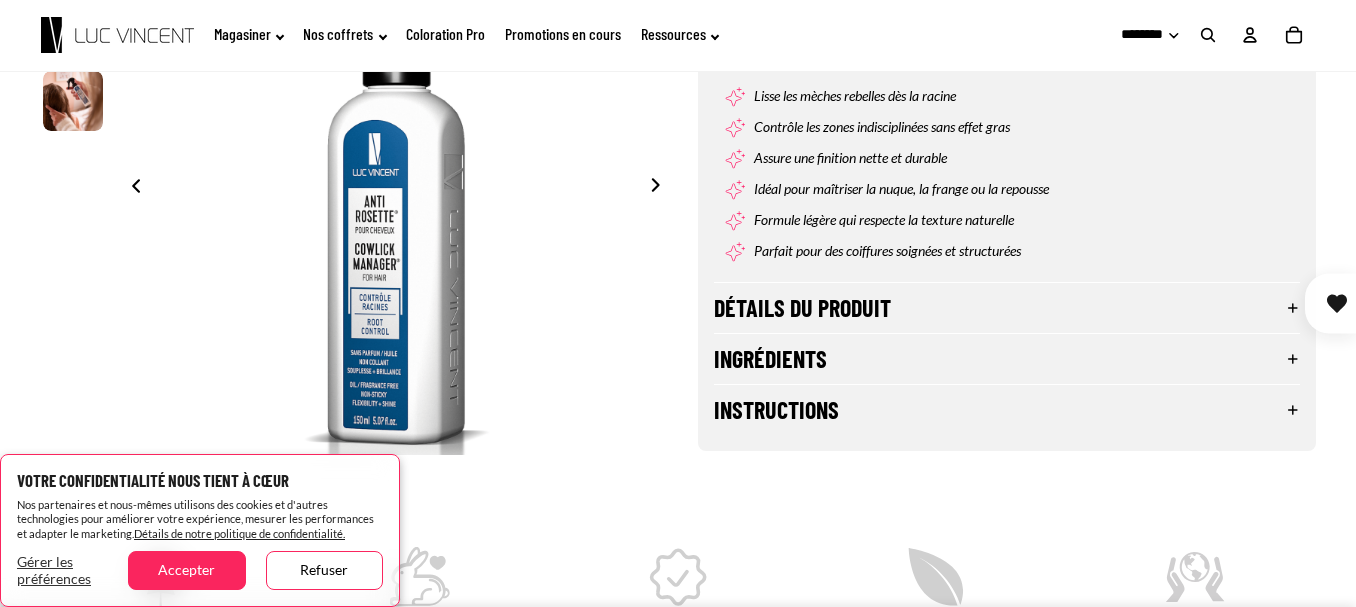 scroll, scrollTop: 700, scrollLeft: 0, axis: vertical 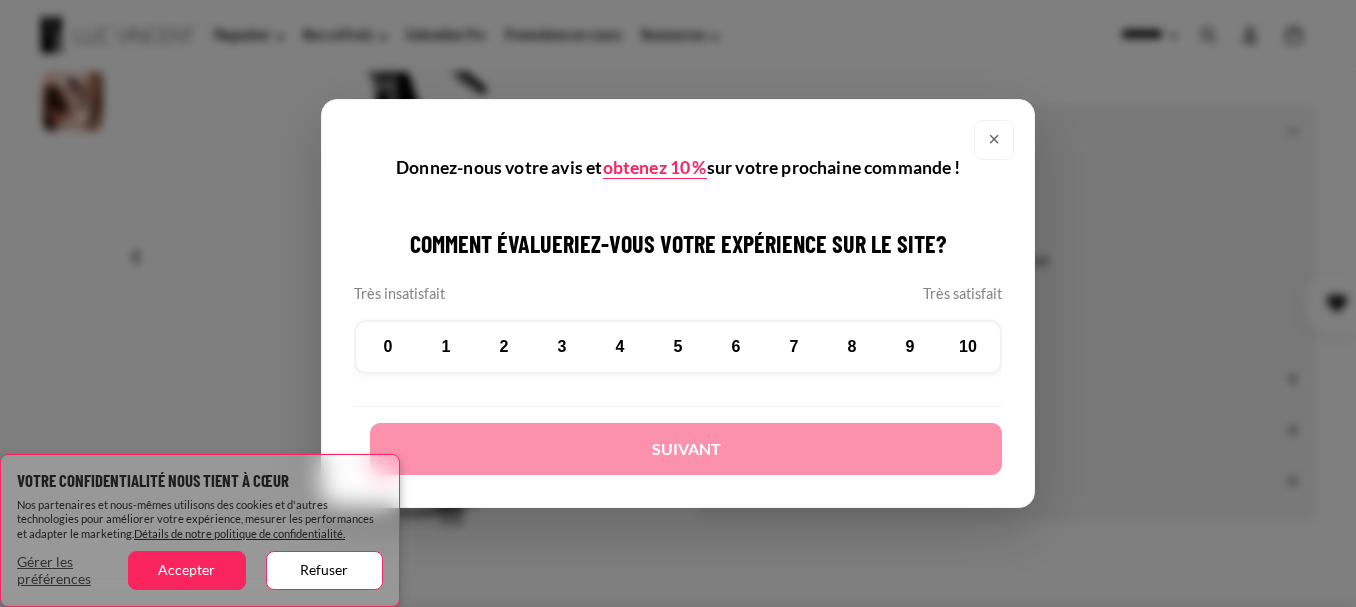 click on "×" at bounding box center [994, 140] 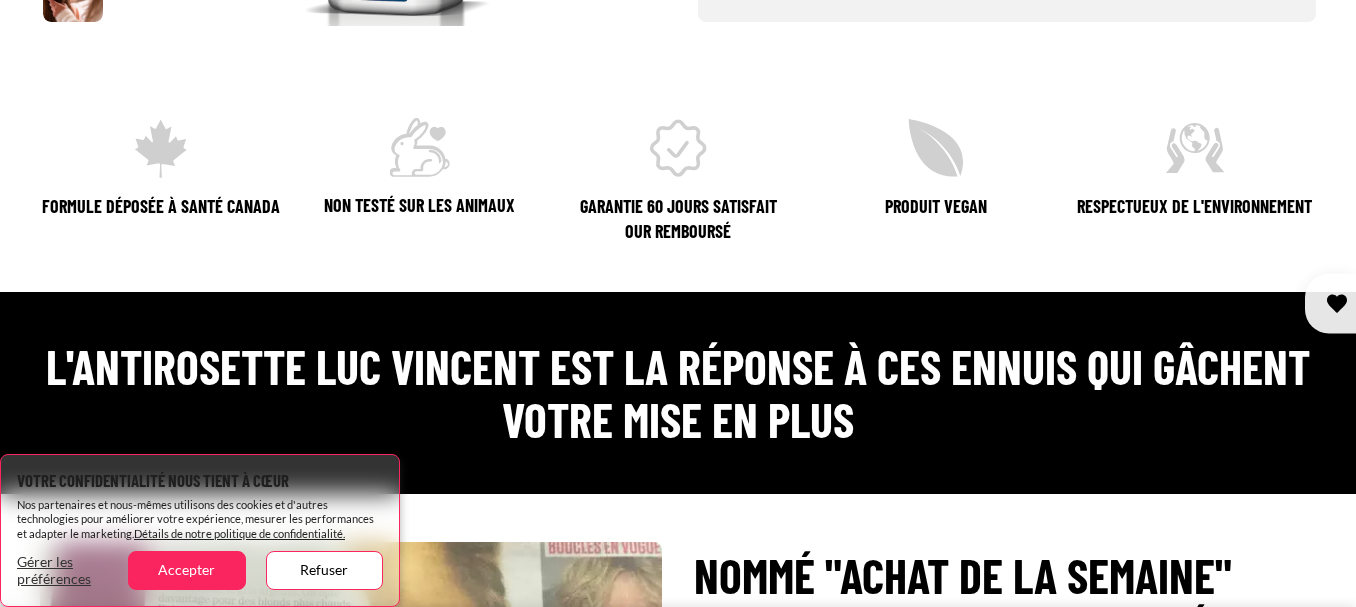 scroll, scrollTop: 0, scrollLeft: 0, axis: both 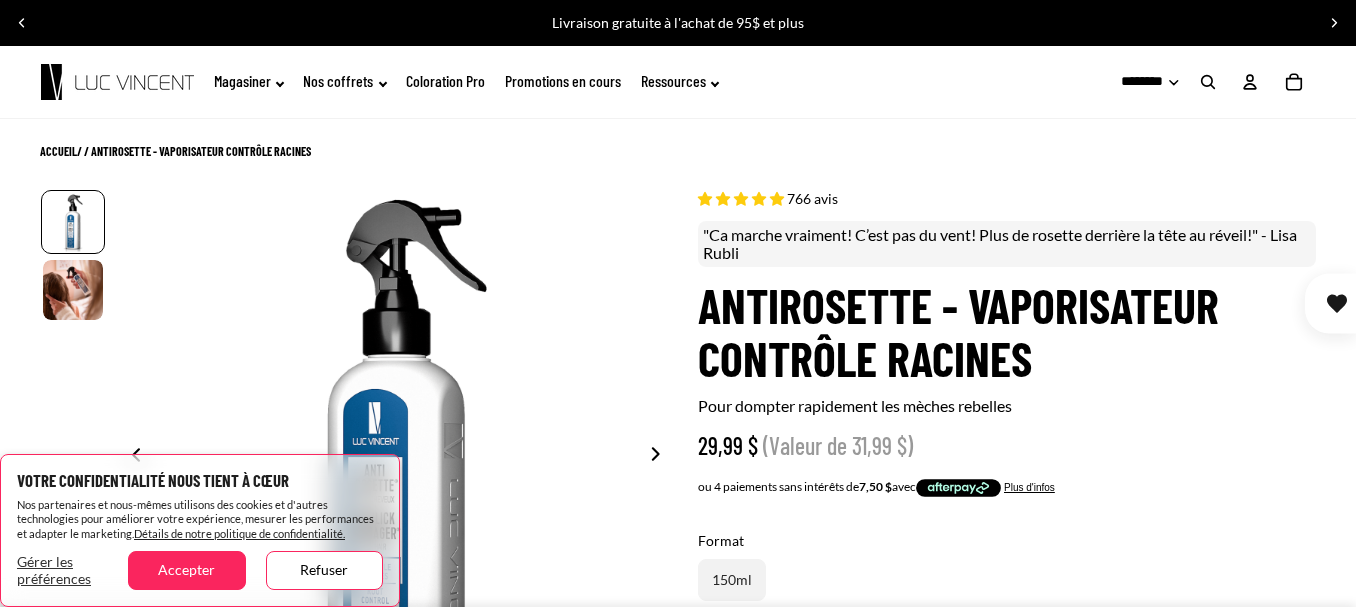 click on "766 avis" at bounding box center (812, 198) 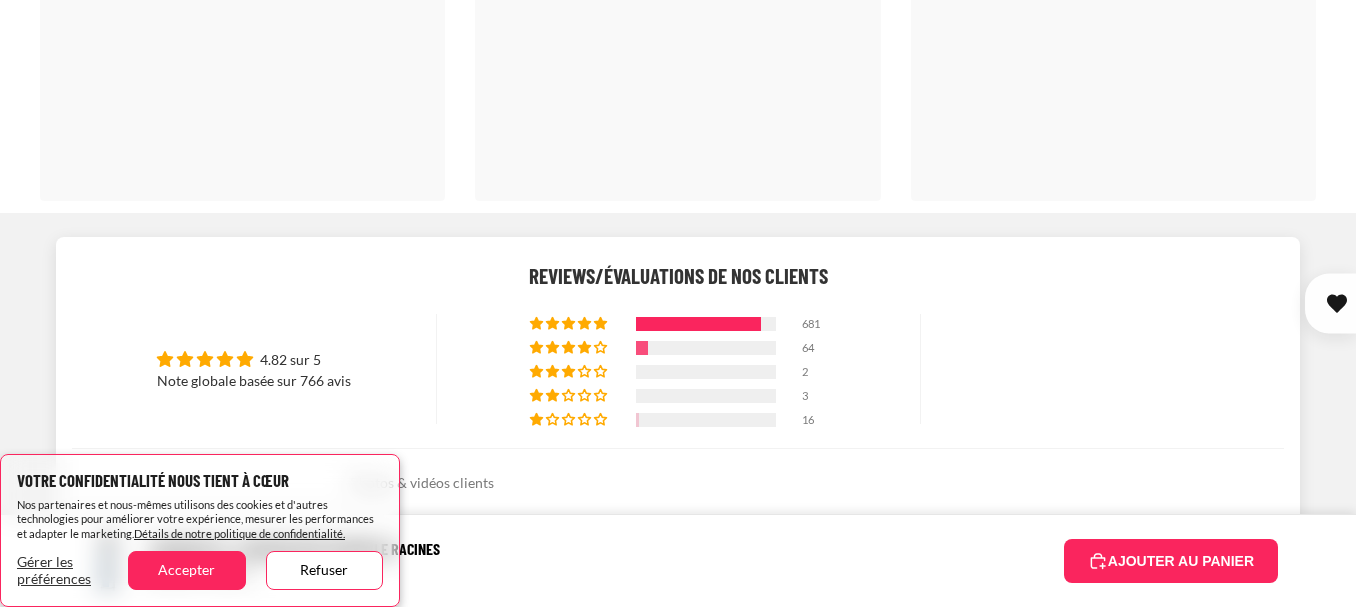 scroll, scrollTop: 4738, scrollLeft: 0, axis: vertical 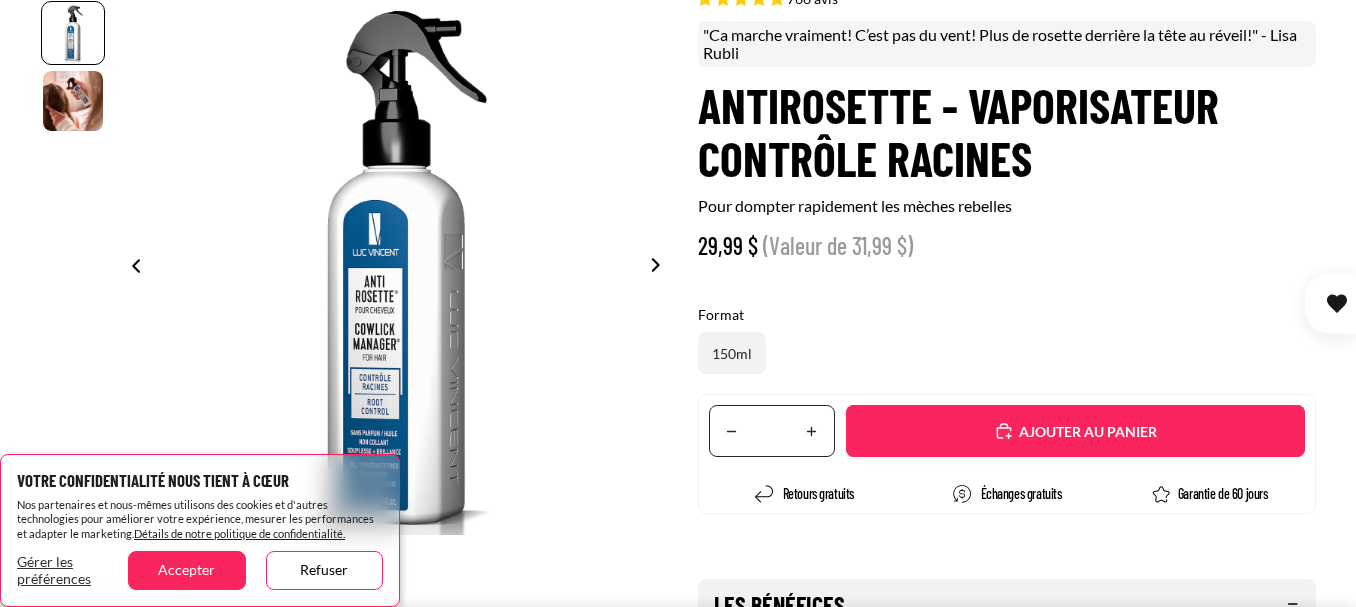 select on "**********" 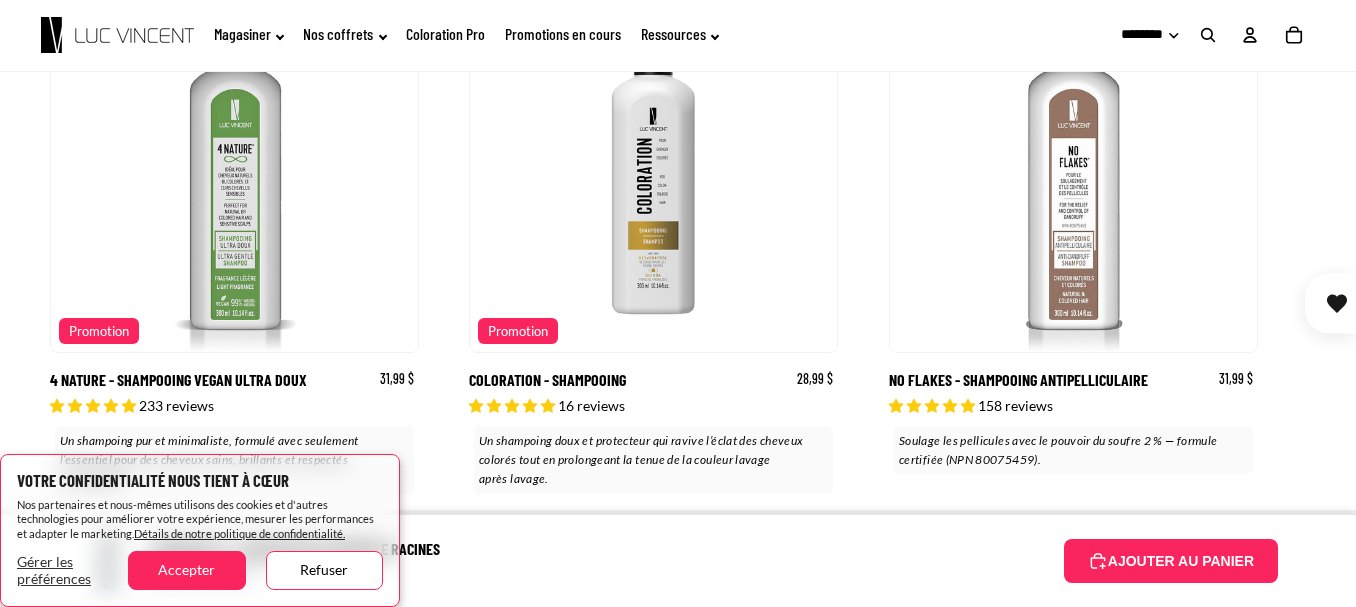 scroll, scrollTop: 4100, scrollLeft: 0, axis: vertical 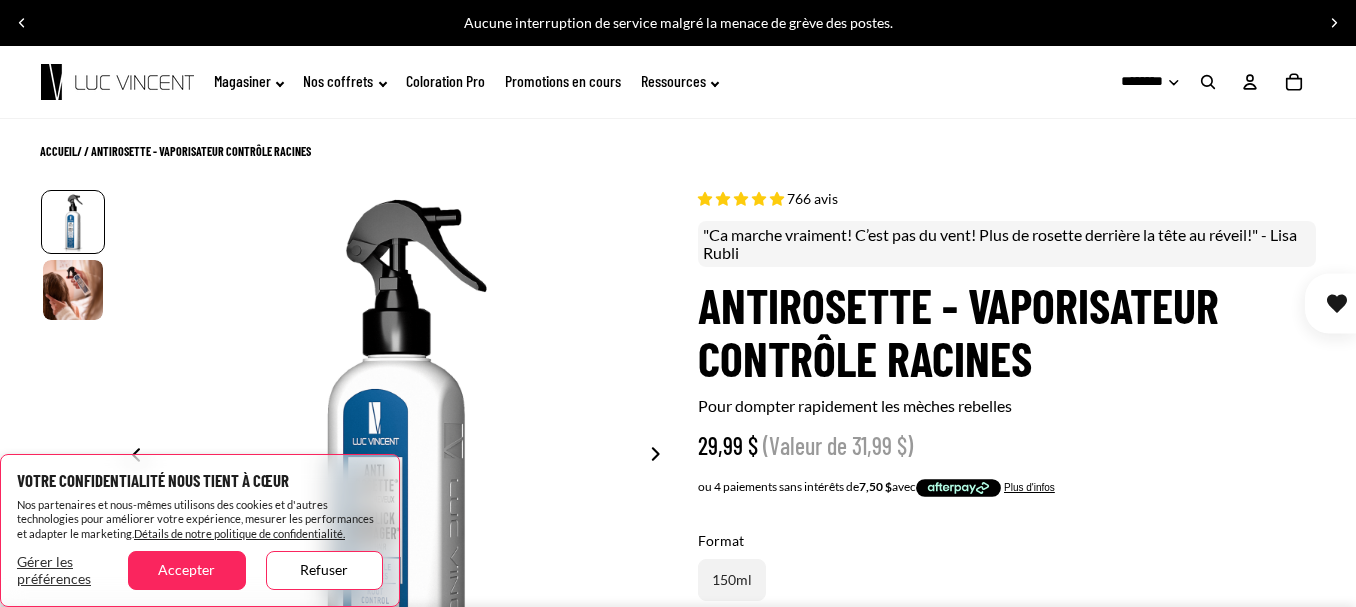 select on "**********" 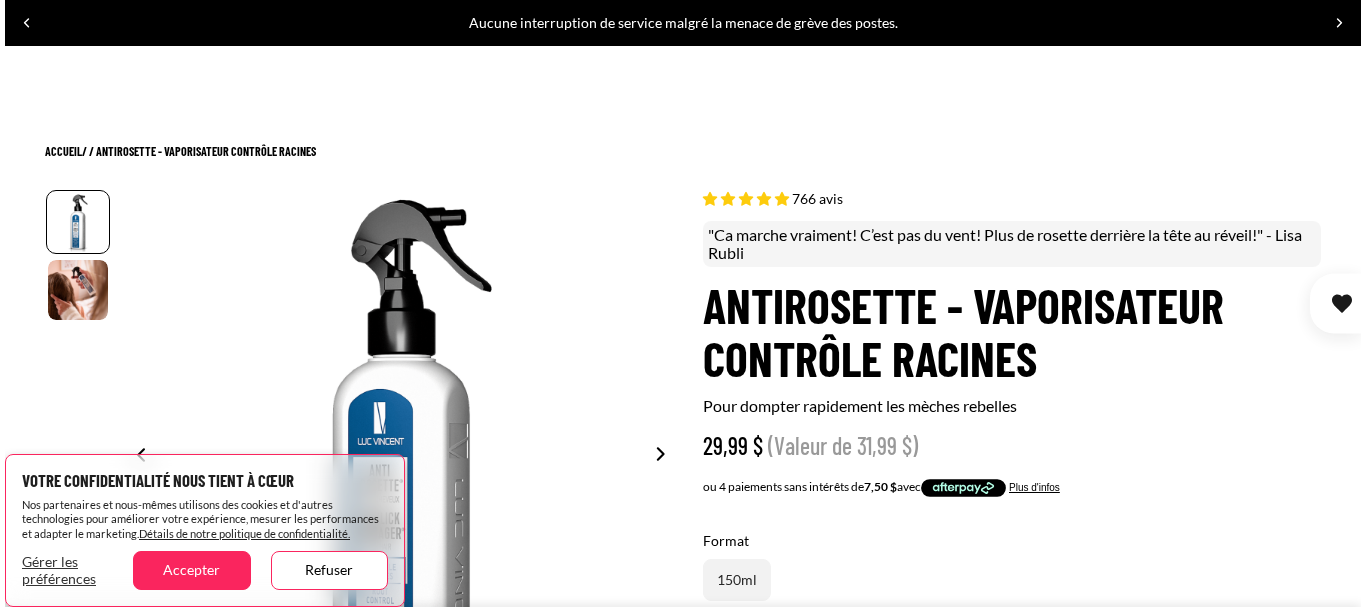 scroll, scrollTop: 400, scrollLeft: 0, axis: vertical 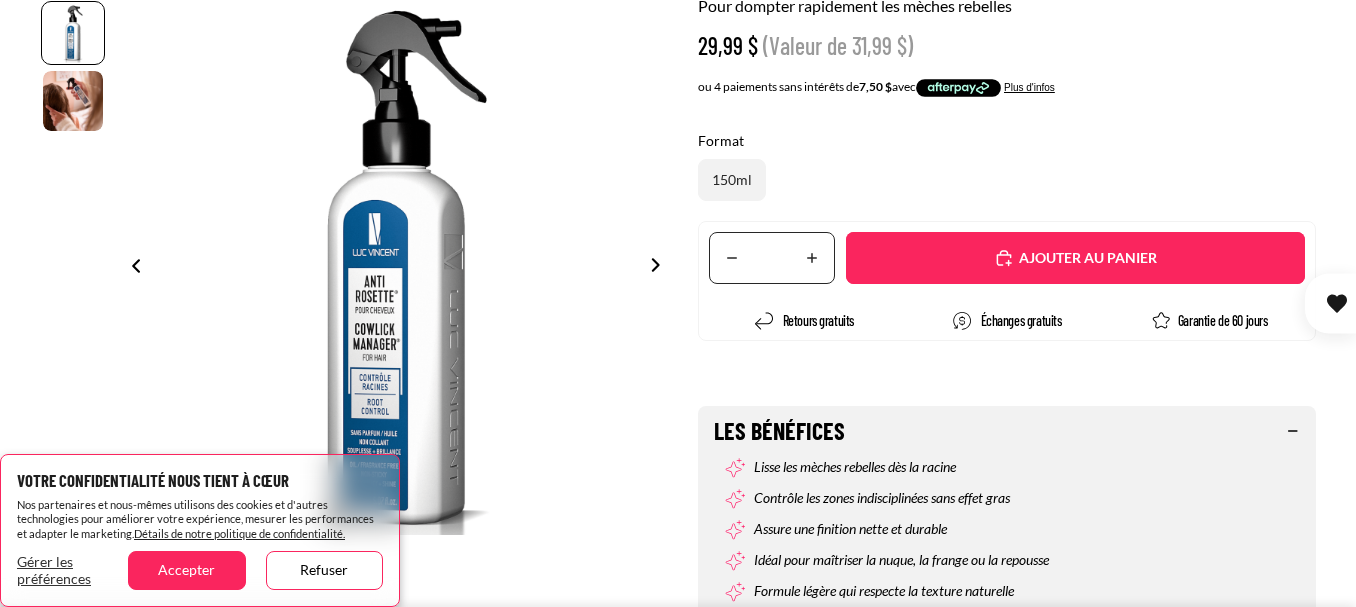 click on "Ajouté" at bounding box center (1085, 258) 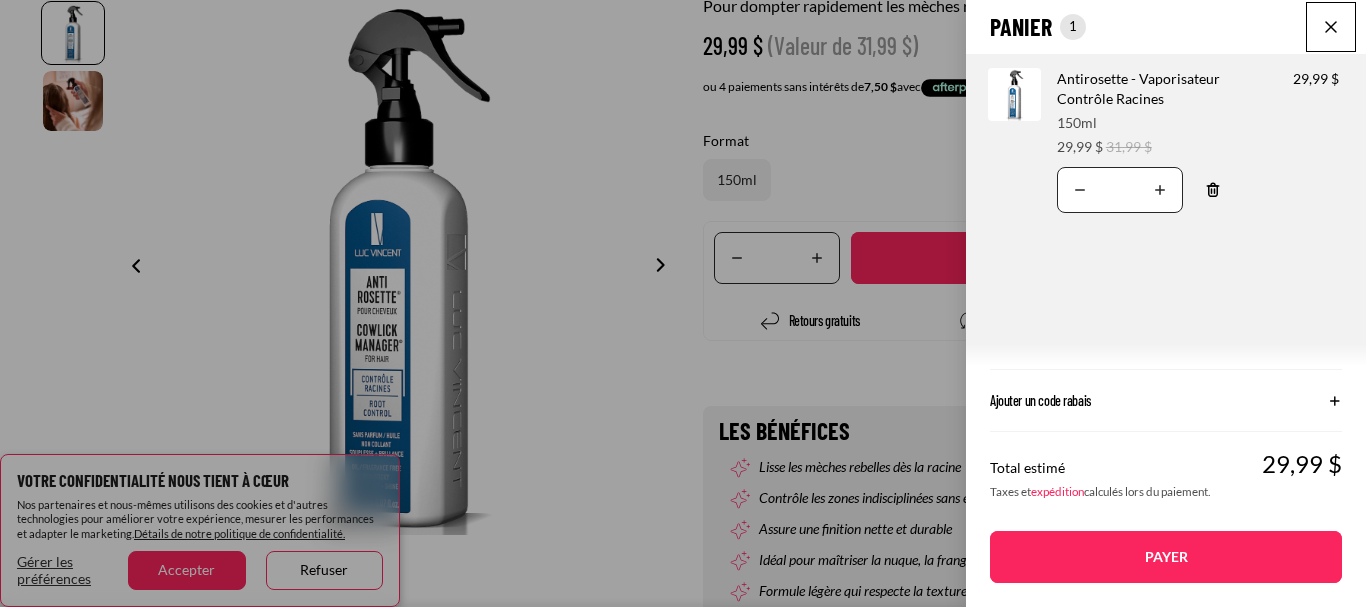 scroll, scrollTop: 0, scrollLeft: 0, axis: both 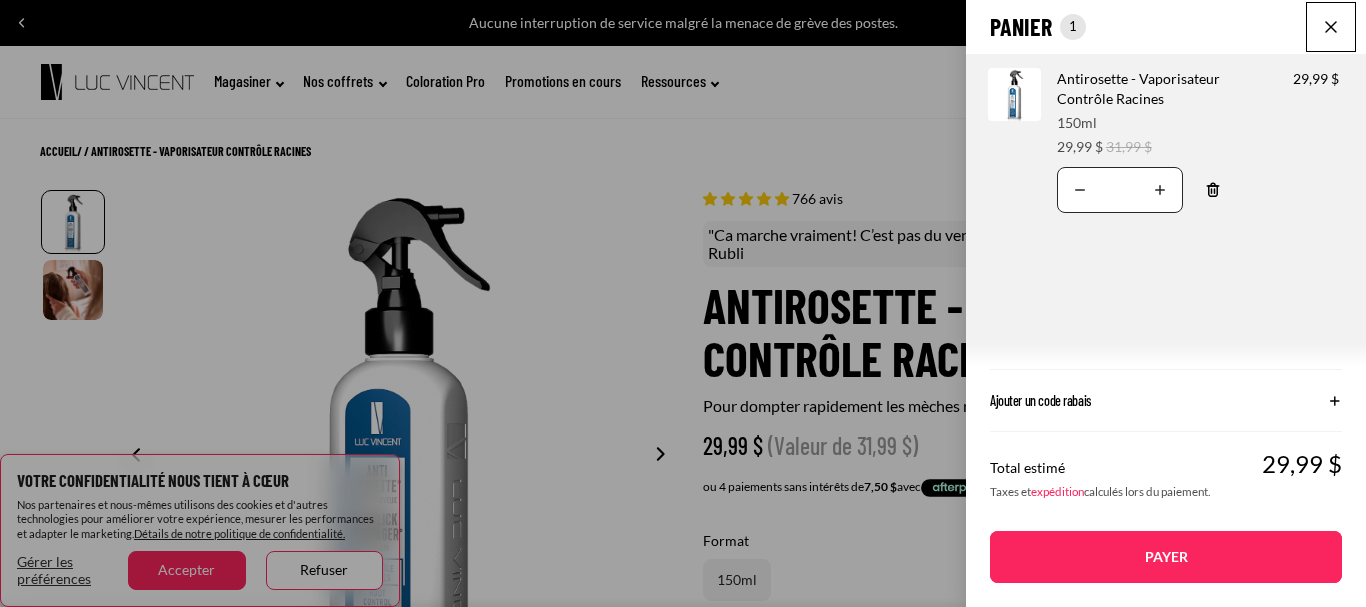 click on "Payer" at bounding box center (1166, 557) 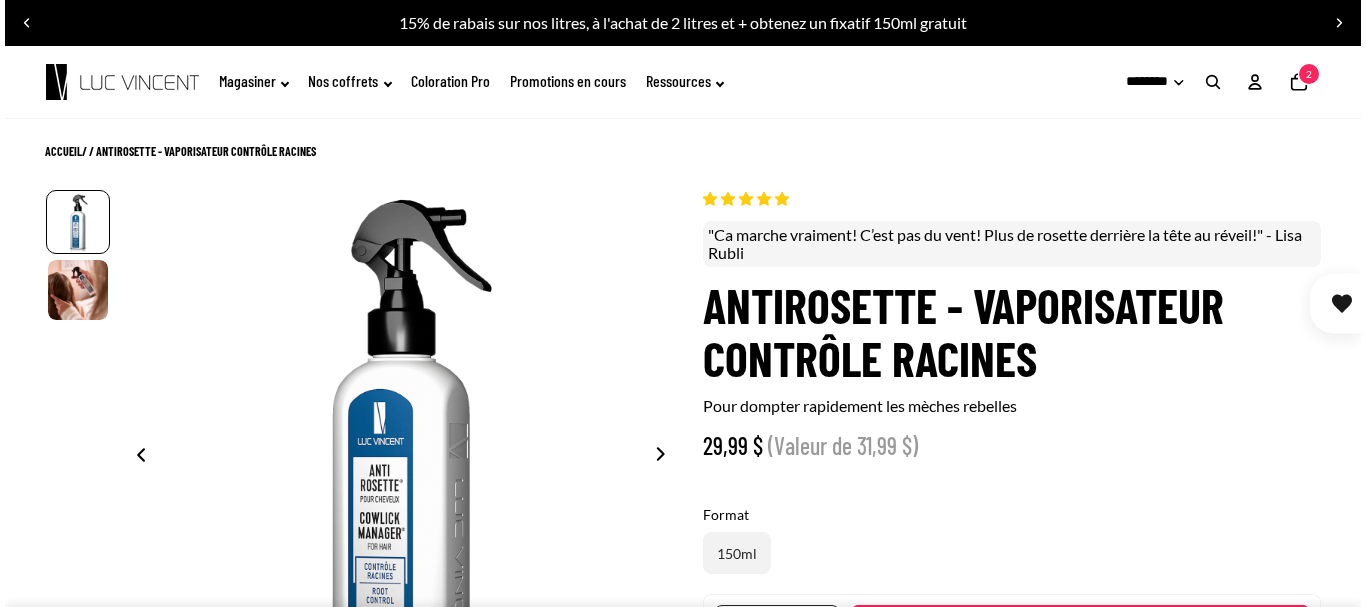 scroll, scrollTop: 17, scrollLeft: 0, axis: vertical 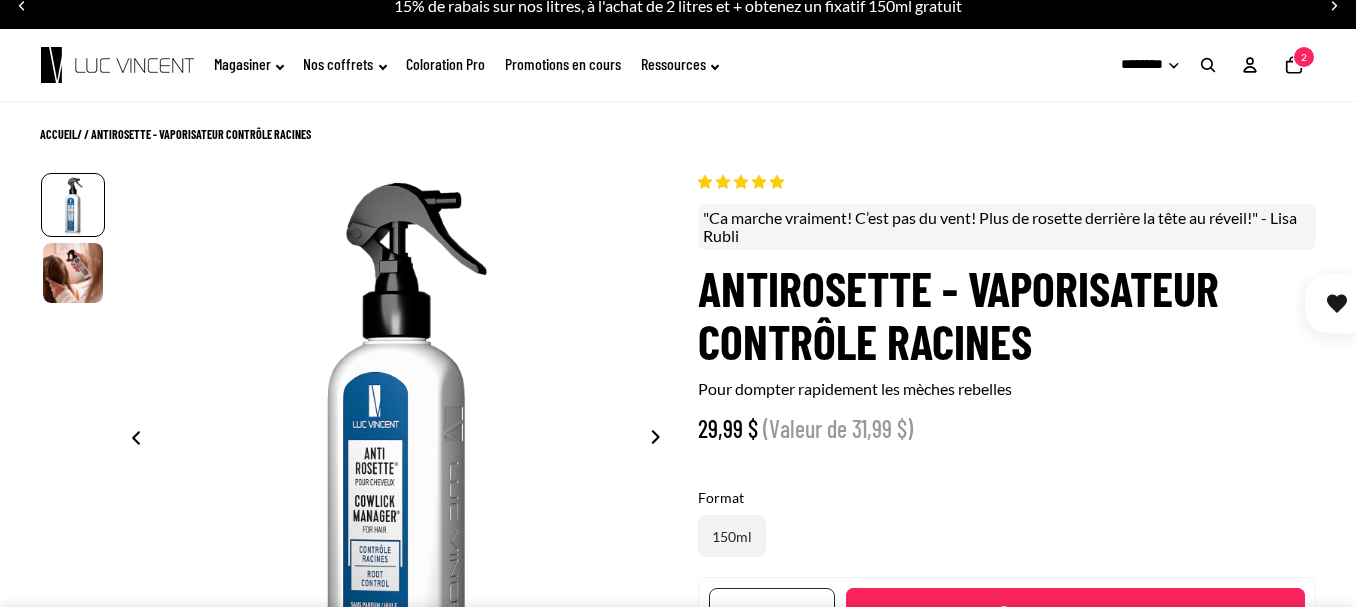 click on "Nombre total d'articles dans le panier: 2
2" 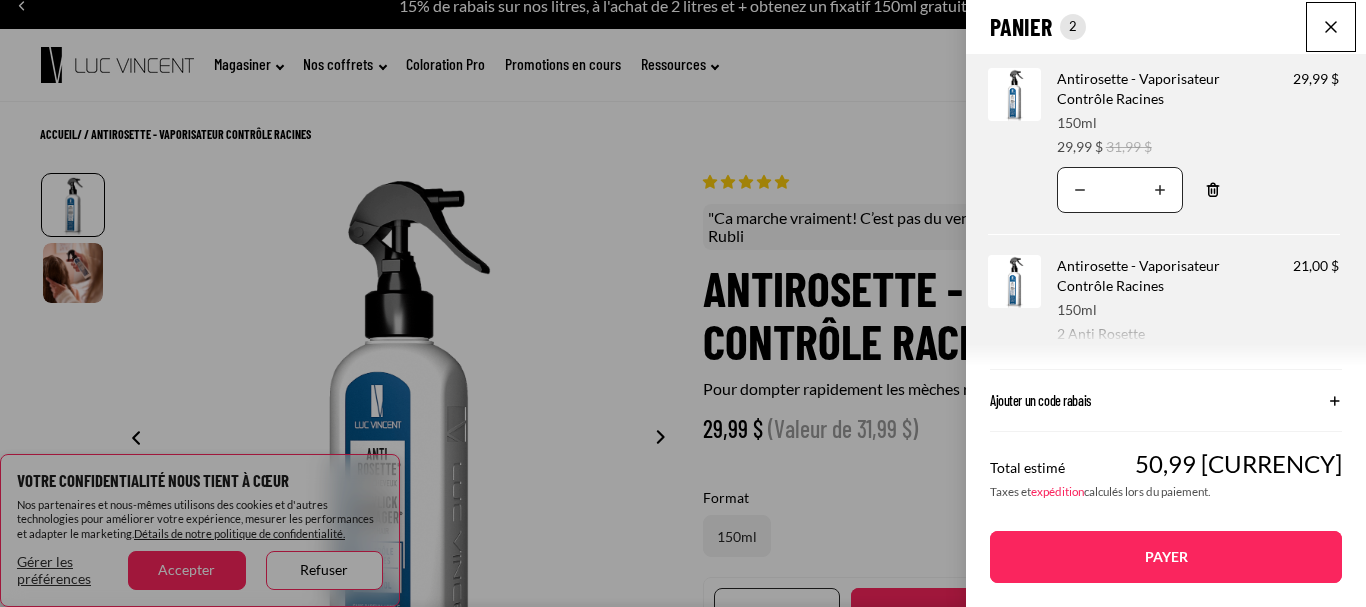scroll, scrollTop: 17, scrollLeft: 0, axis: vertical 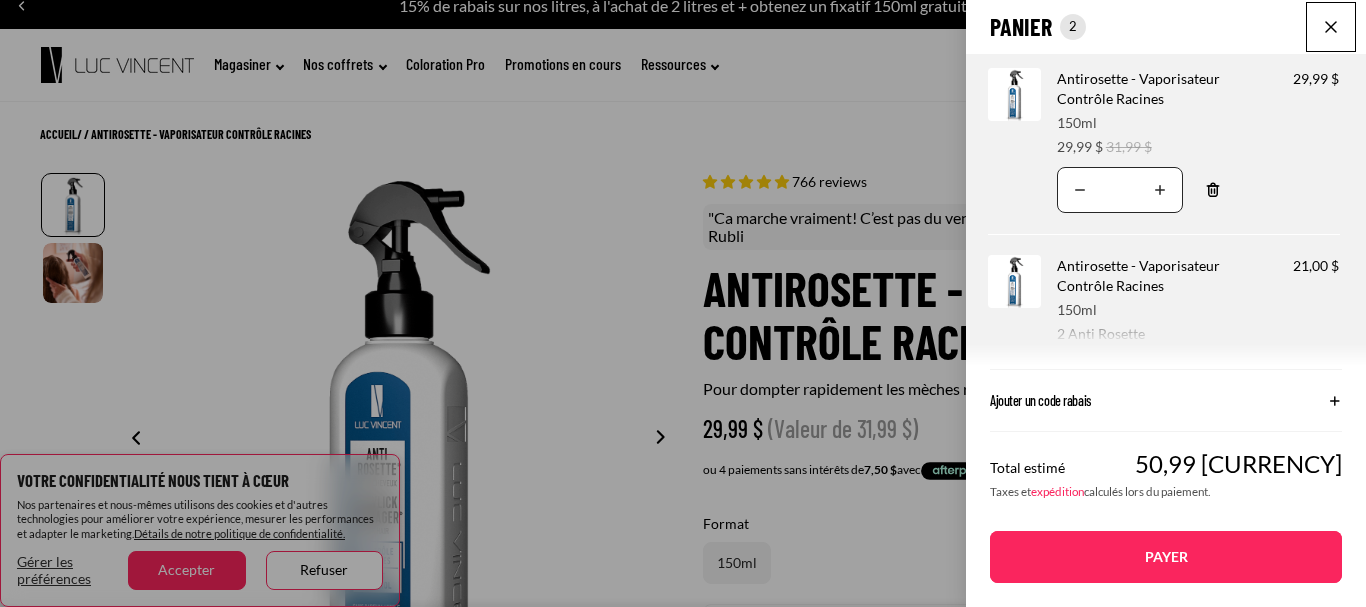 select on "**********" 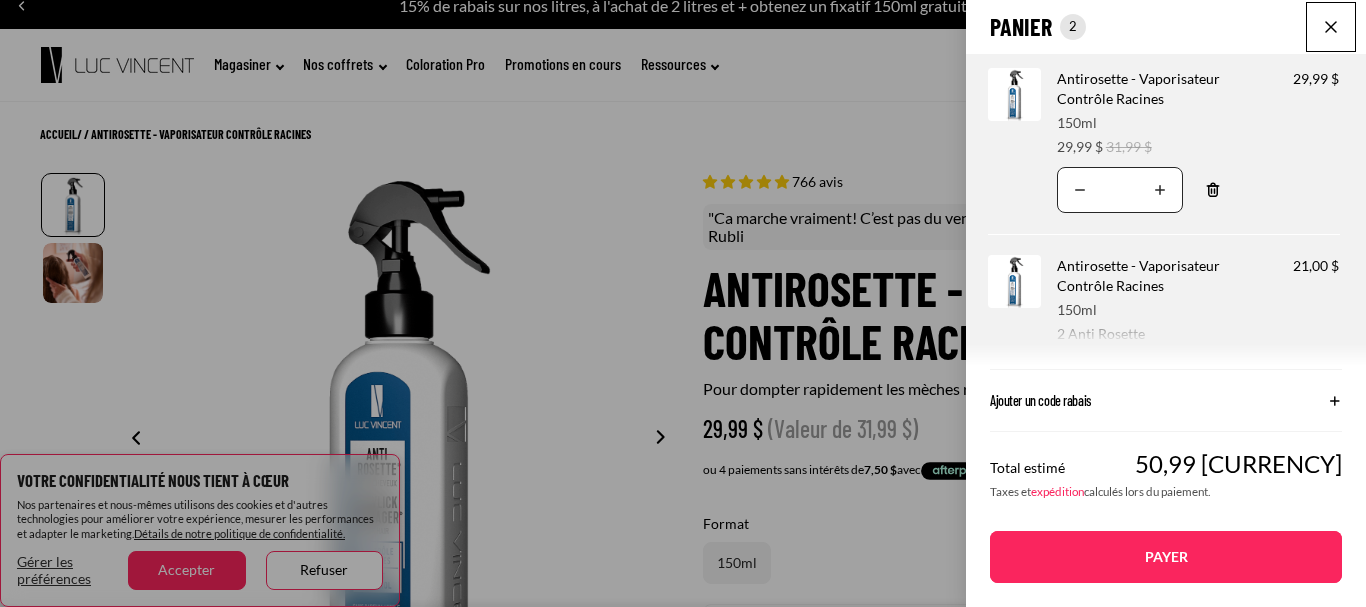 click on "Antirosette - Vaporisateur Contrôle Racines" at bounding box center [1143, 275] 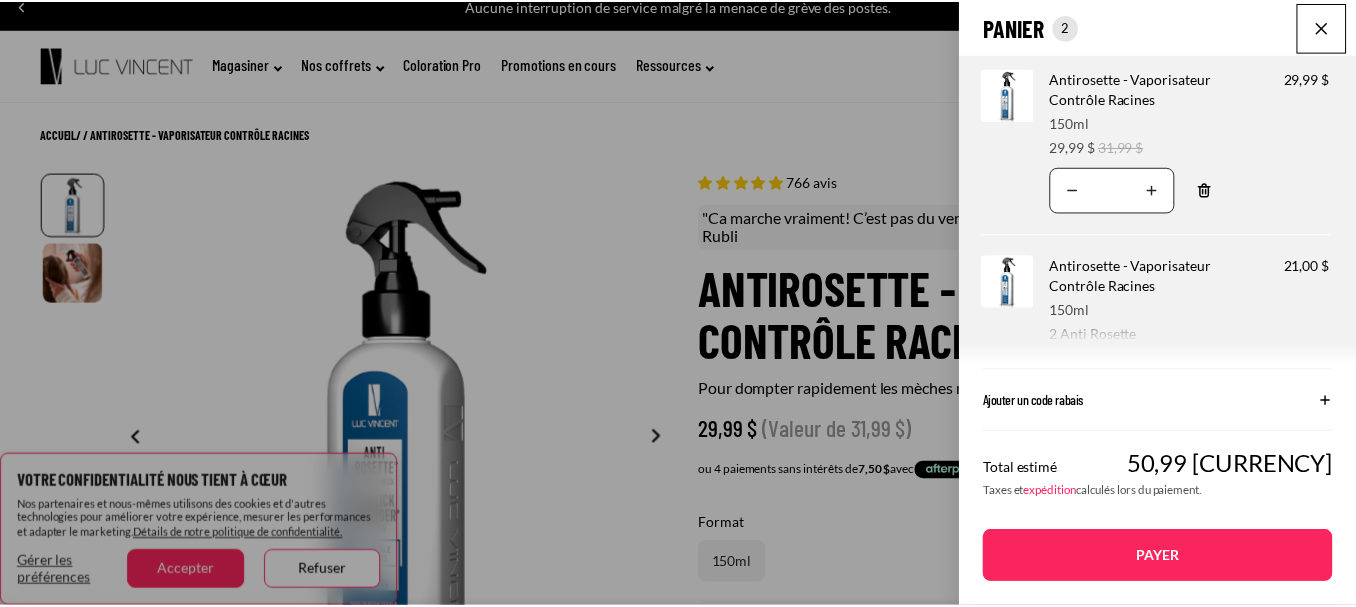 scroll, scrollTop: 24, scrollLeft: 0, axis: vertical 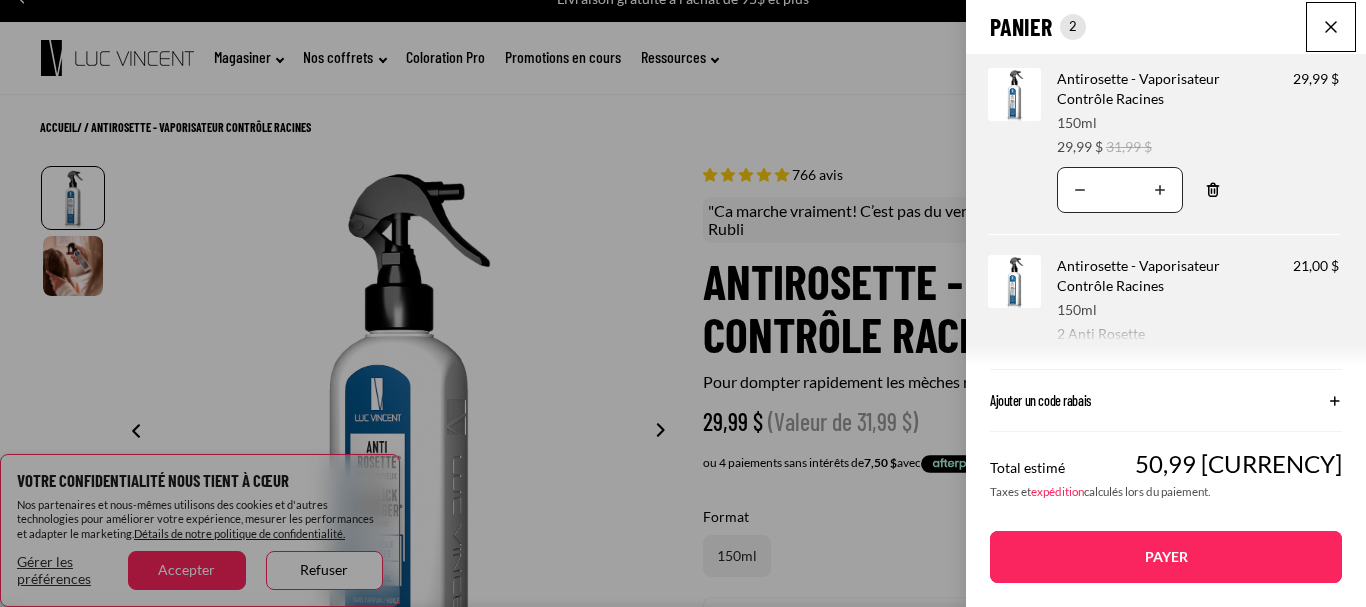click 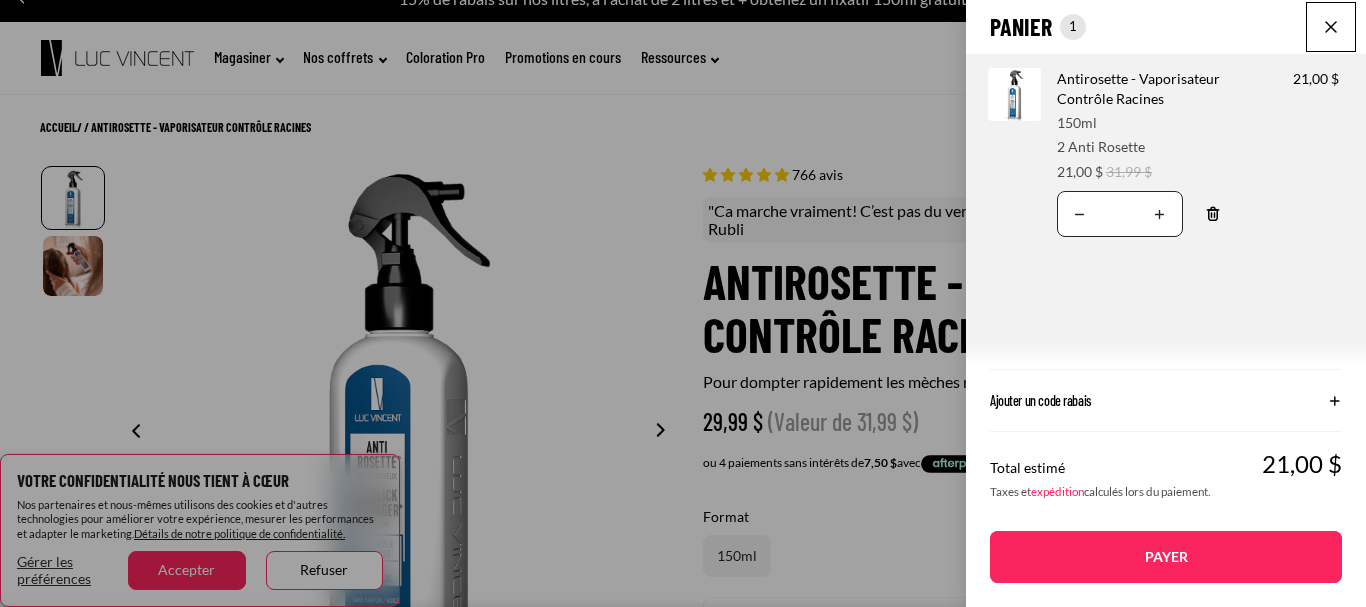 click 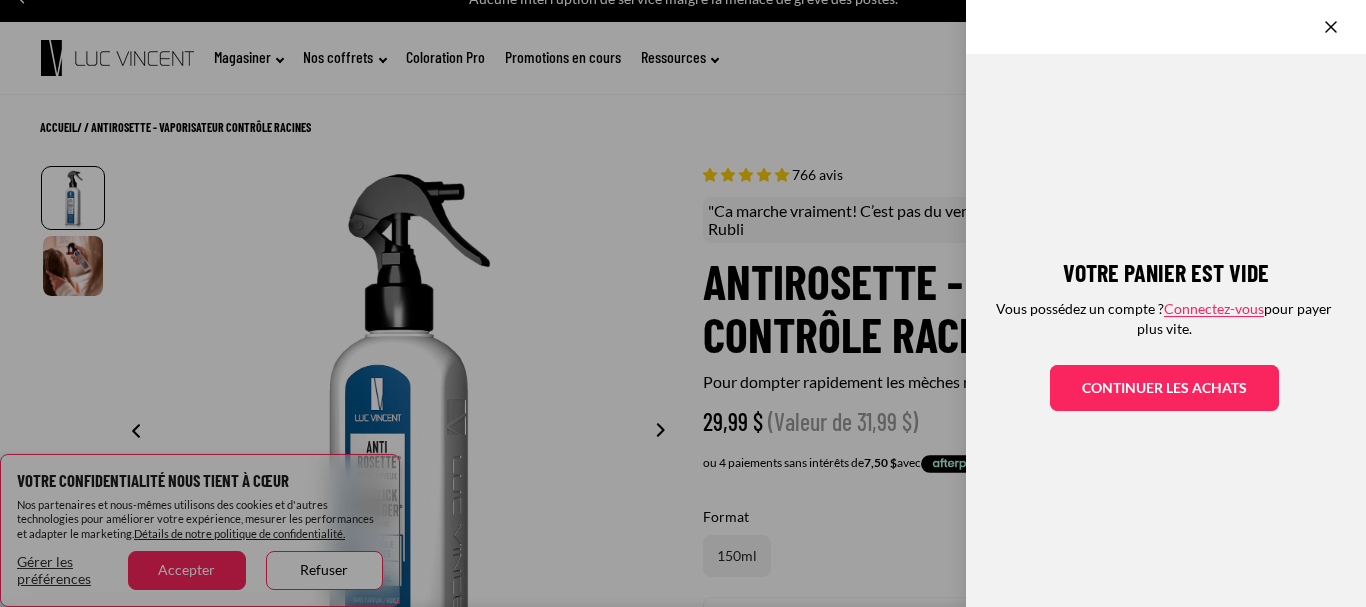 click on "Votre panier est vide
Vous possédez un compte ?  Connectez-vous  pour payer plus vite.
Continuer les achats" 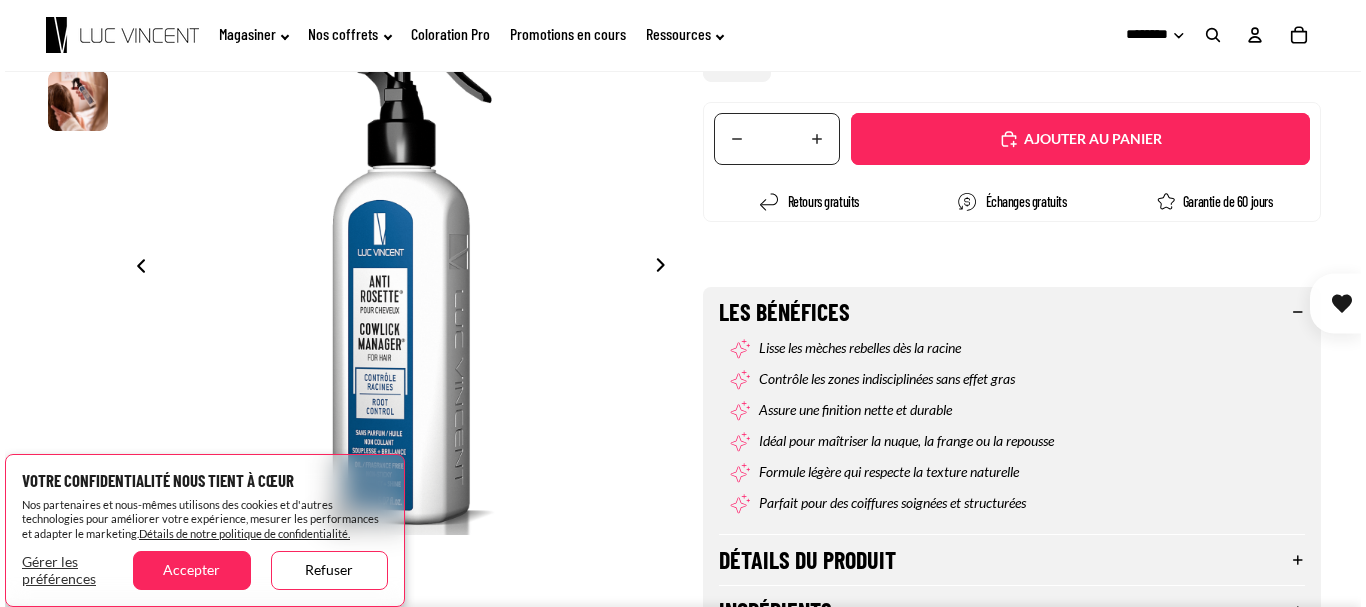 scroll, scrollTop: 424, scrollLeft: 0, axis: vertical 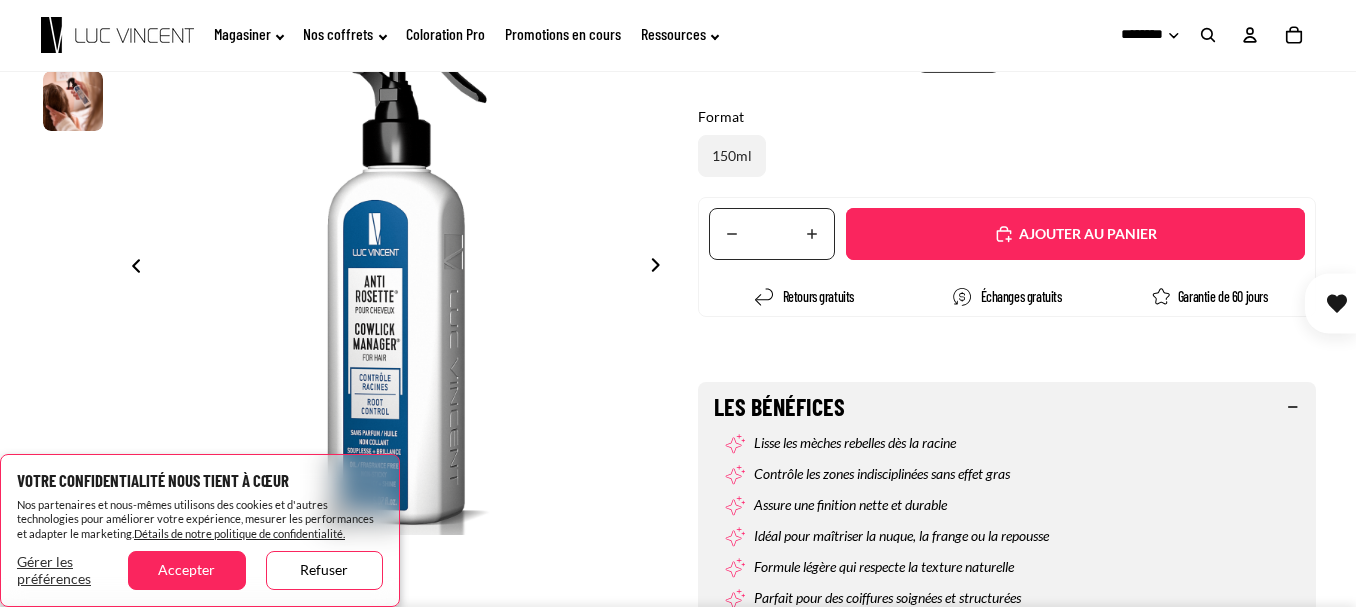 click on "Ajouté" at bounding box center (1075, 234) 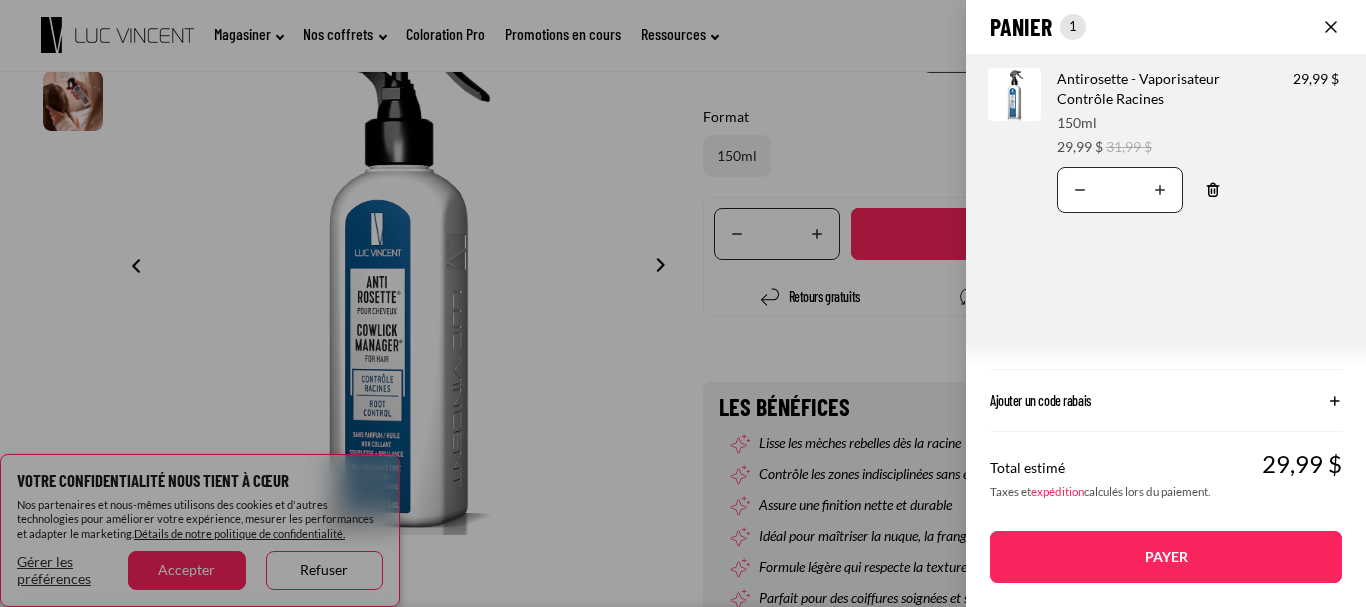 click on "Payer" at bounding box center [1166, 557] 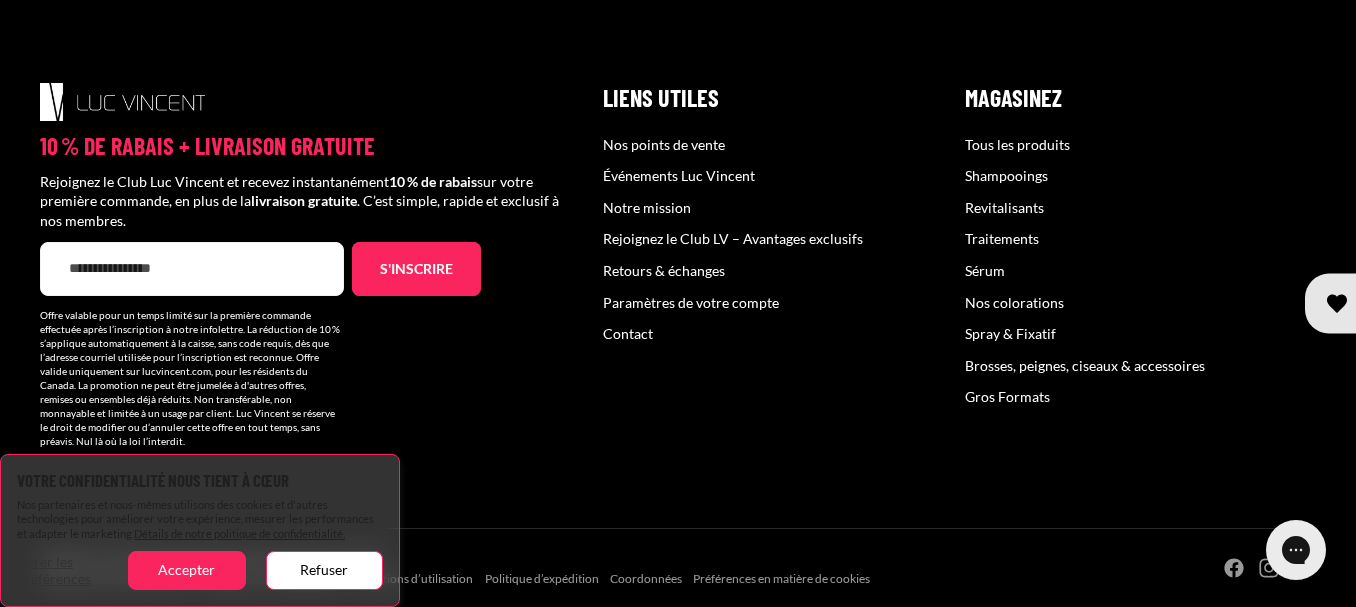 scroll, scrollTop: 1400, scrollLeft: 0, axis: vertical 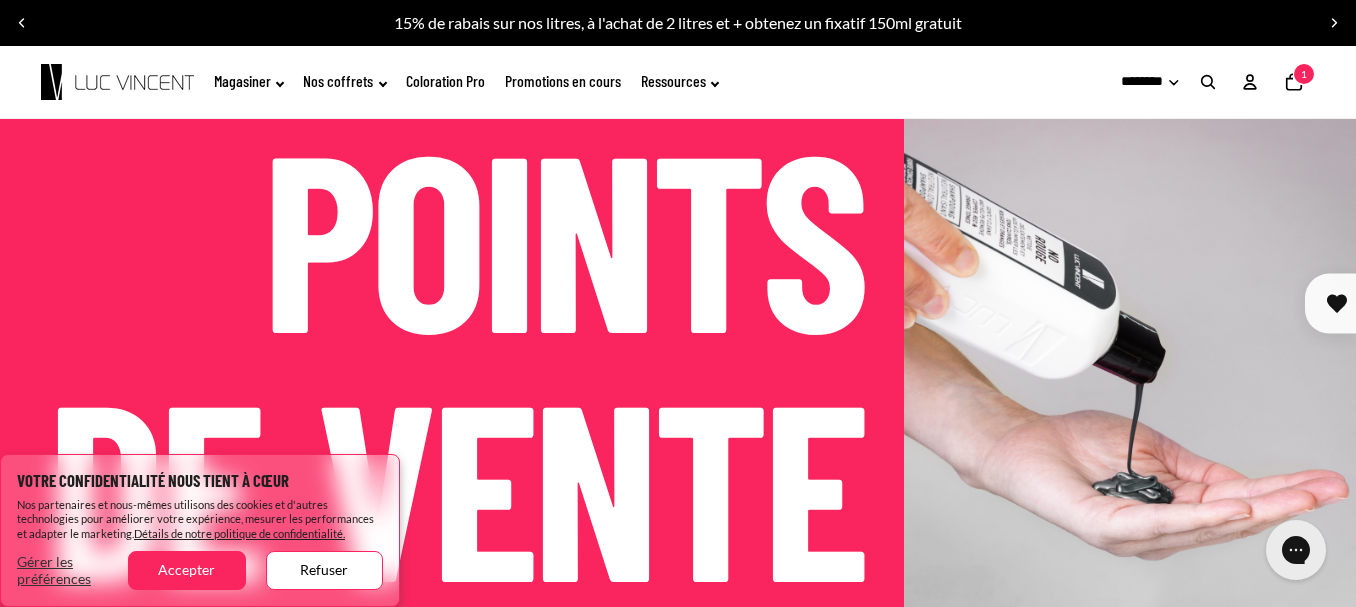 click on "Nombre total d'articles dans le panier: 1
1" 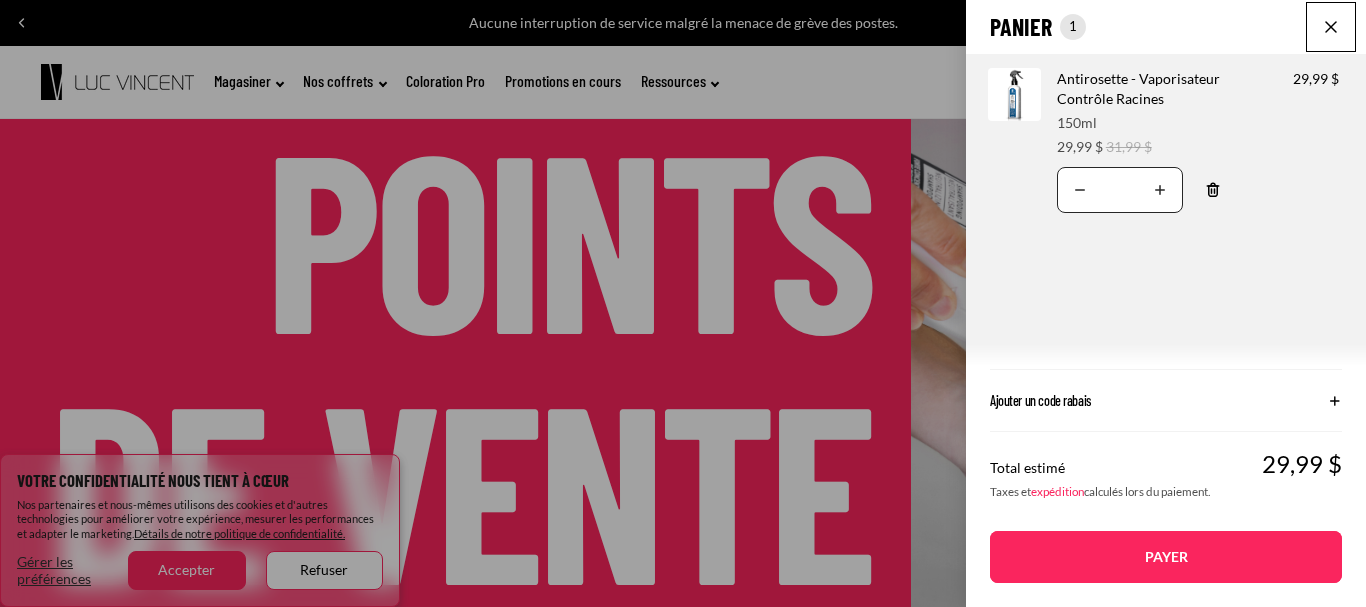 click on "Payer" at bounding box center [1166, 557] 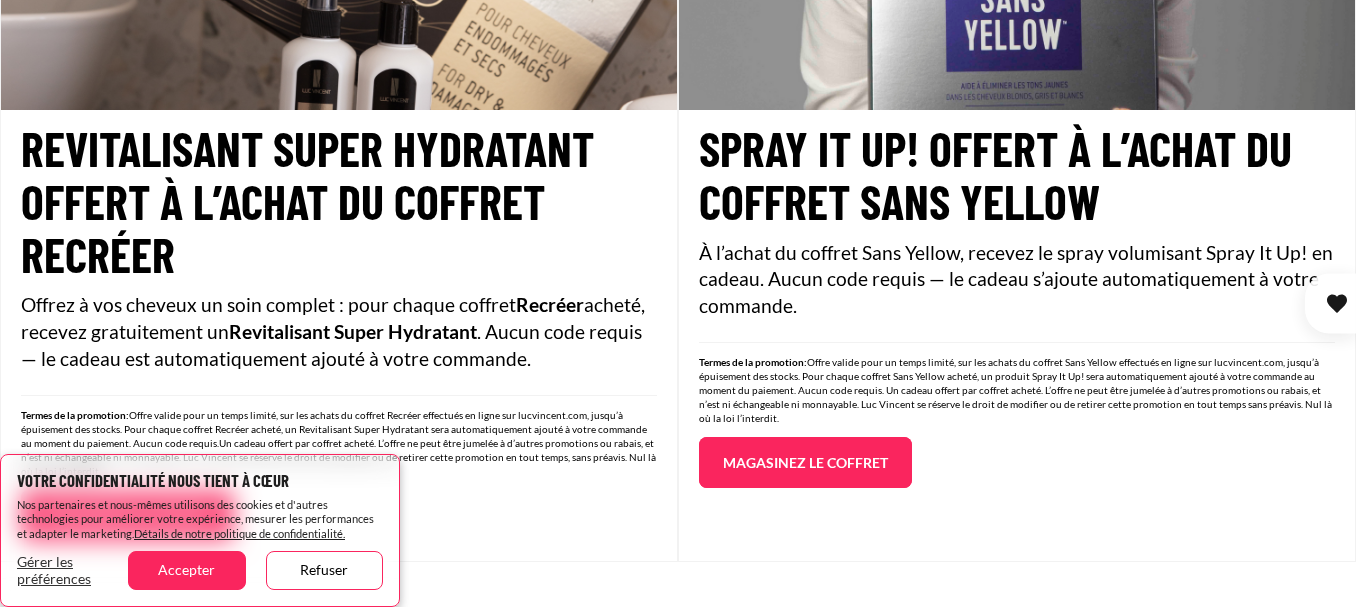 scroll, scrollTop: 2900, scrollLeft: 0, axis: vertical 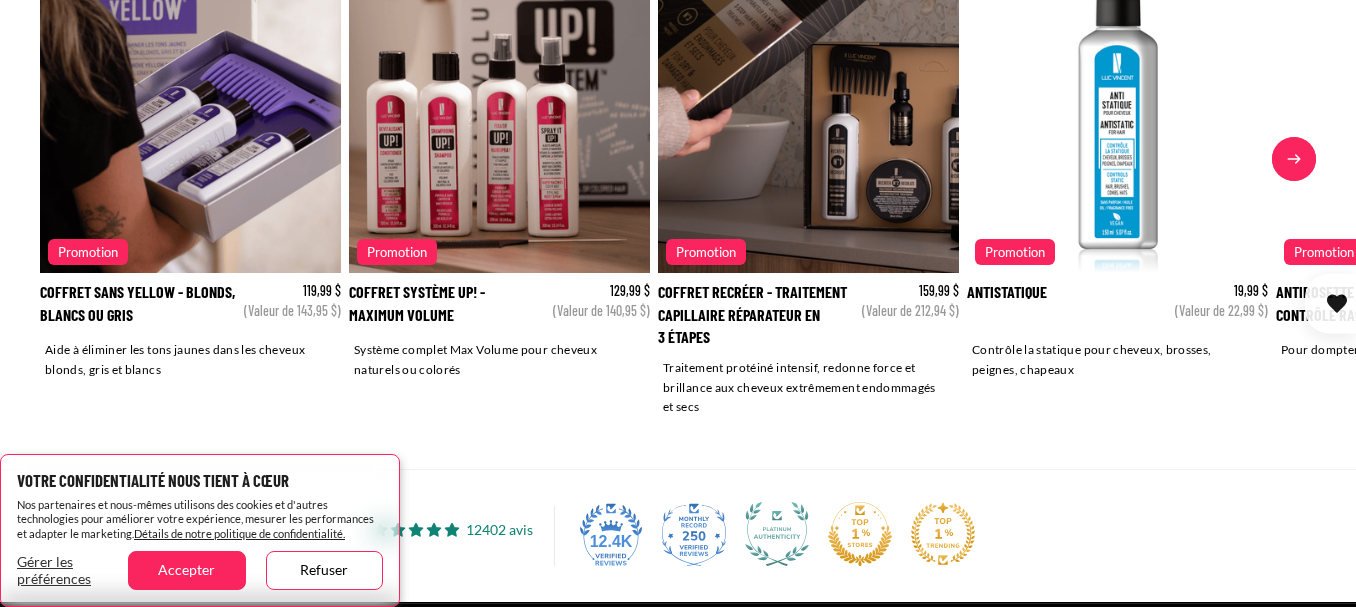 click on "Coffret Sans Yellow - Blonds, blancs ou gris" at bounding box center [190, 159] 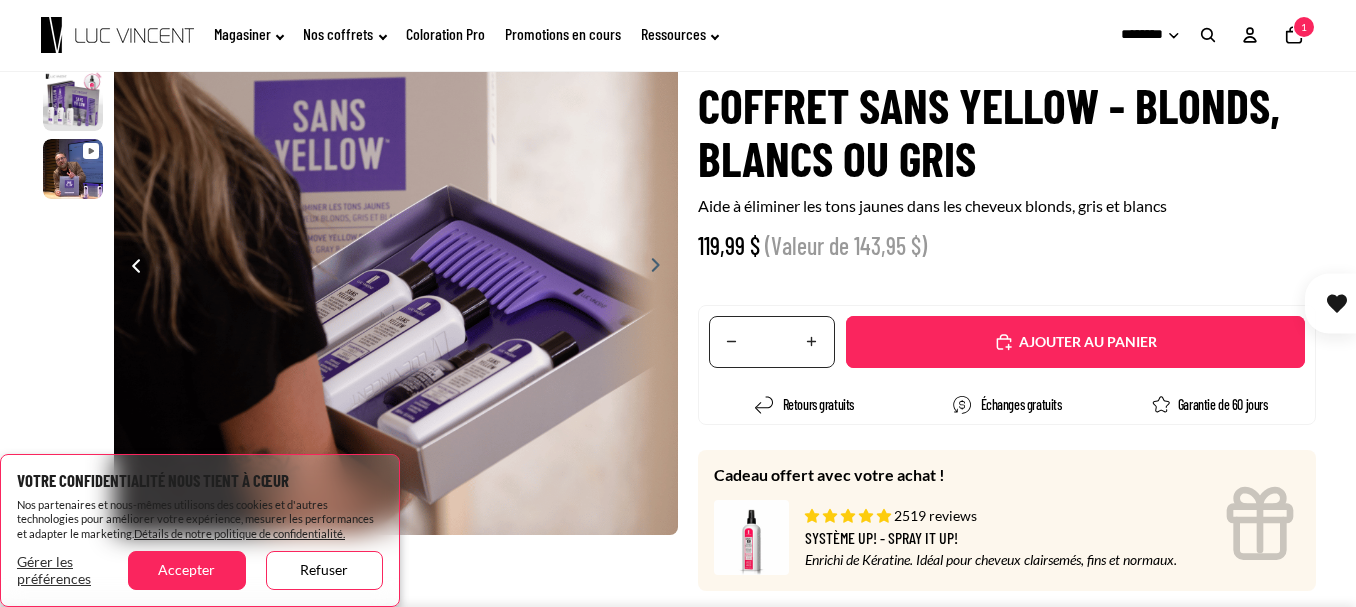 scroll, scrollTop: 100, scrollLeft: 0, axis: vertical 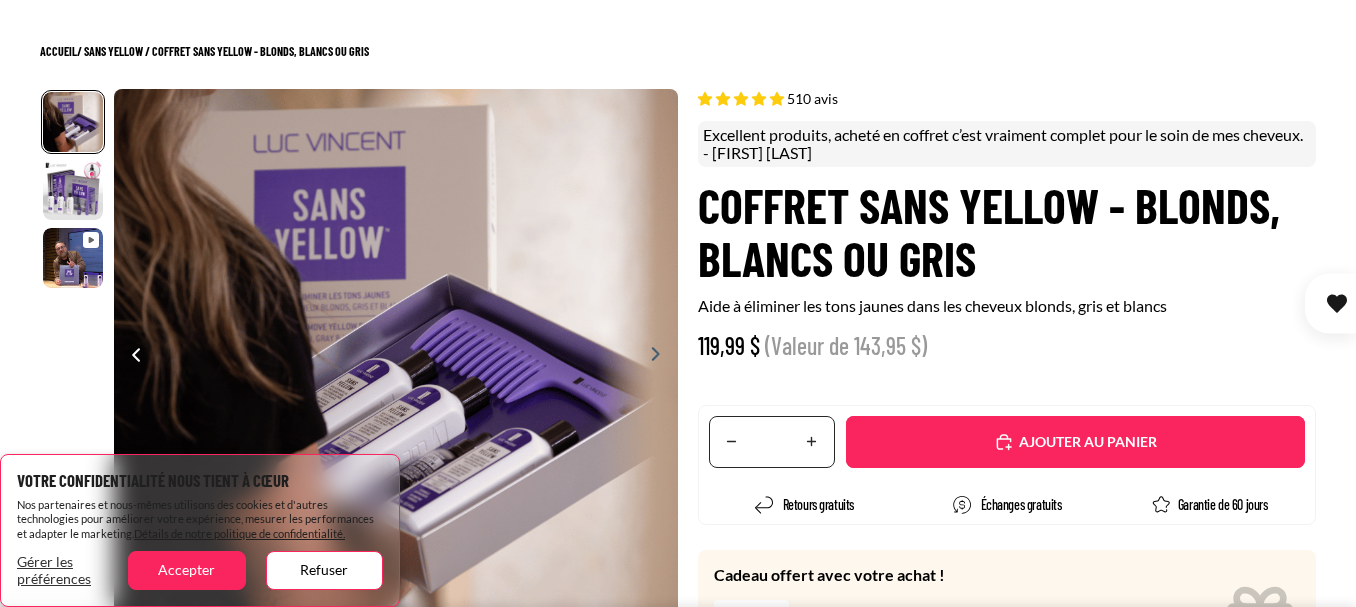 select on "**********" 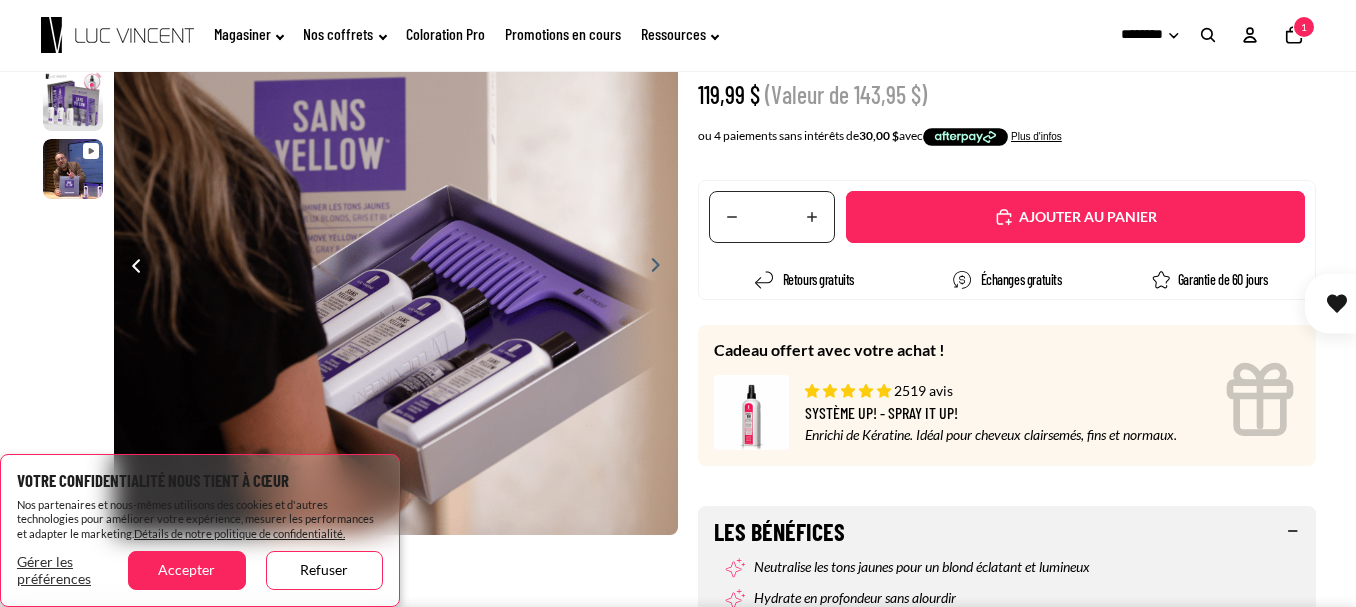 scroll, scrollTop: 0, scrollLeft: 0, axis: both 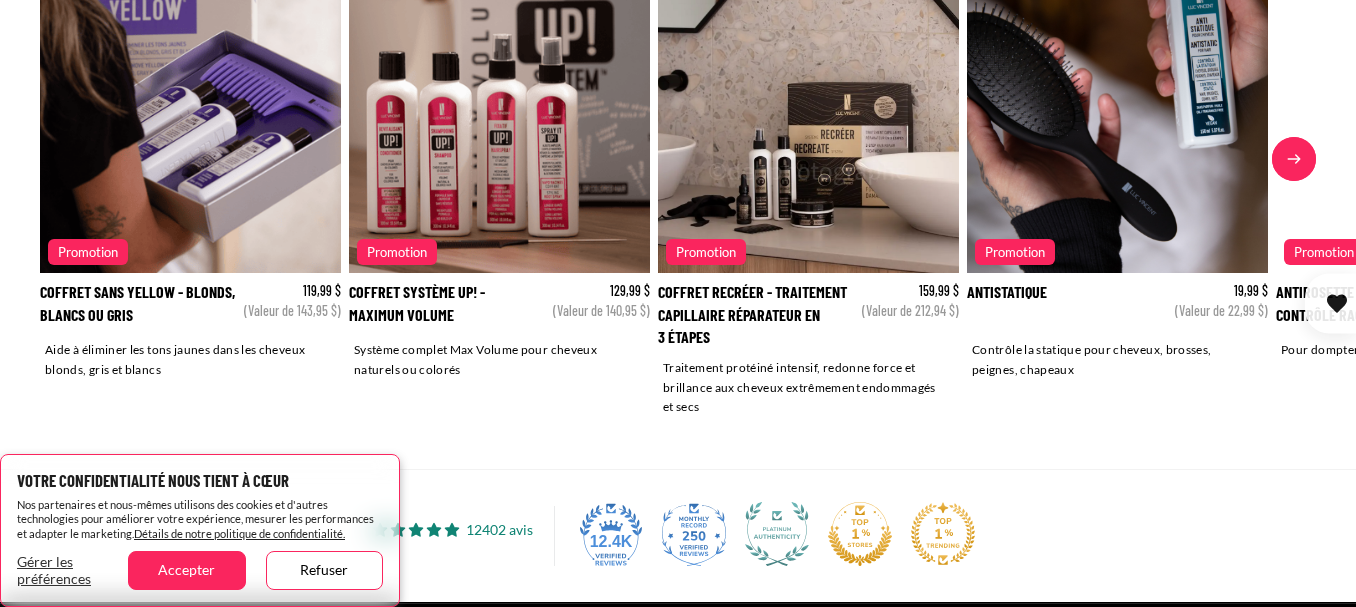 click on "Promotion" at bounding box center [1015, 252] 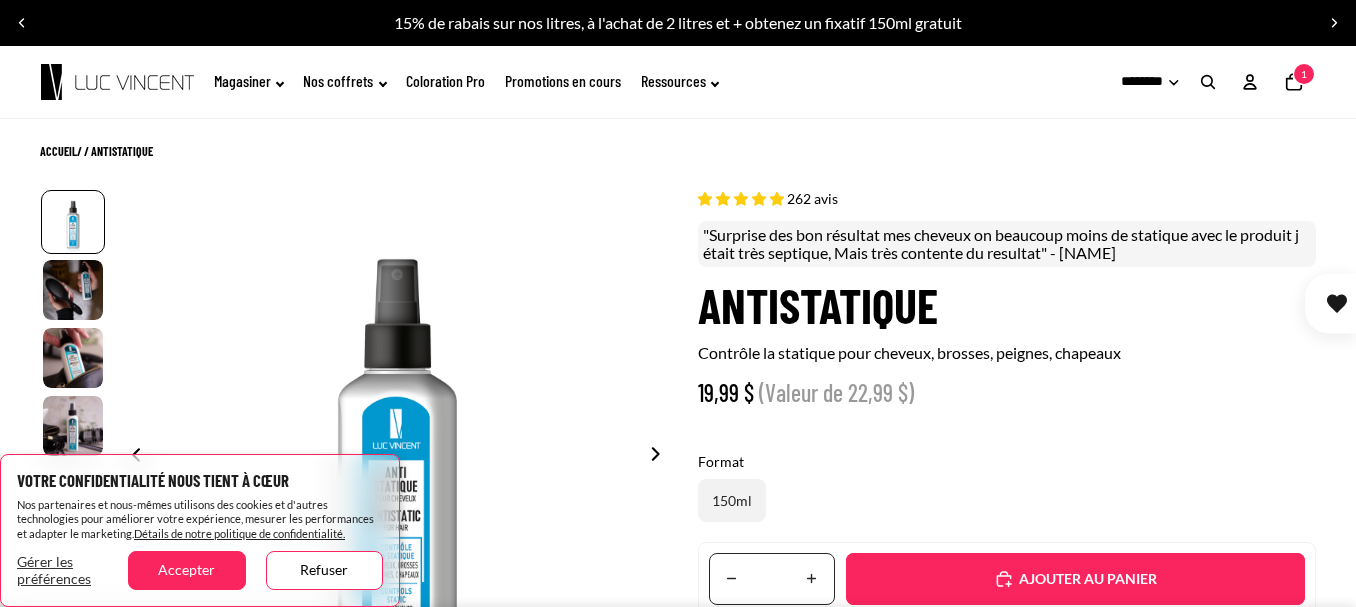 select on "**********" 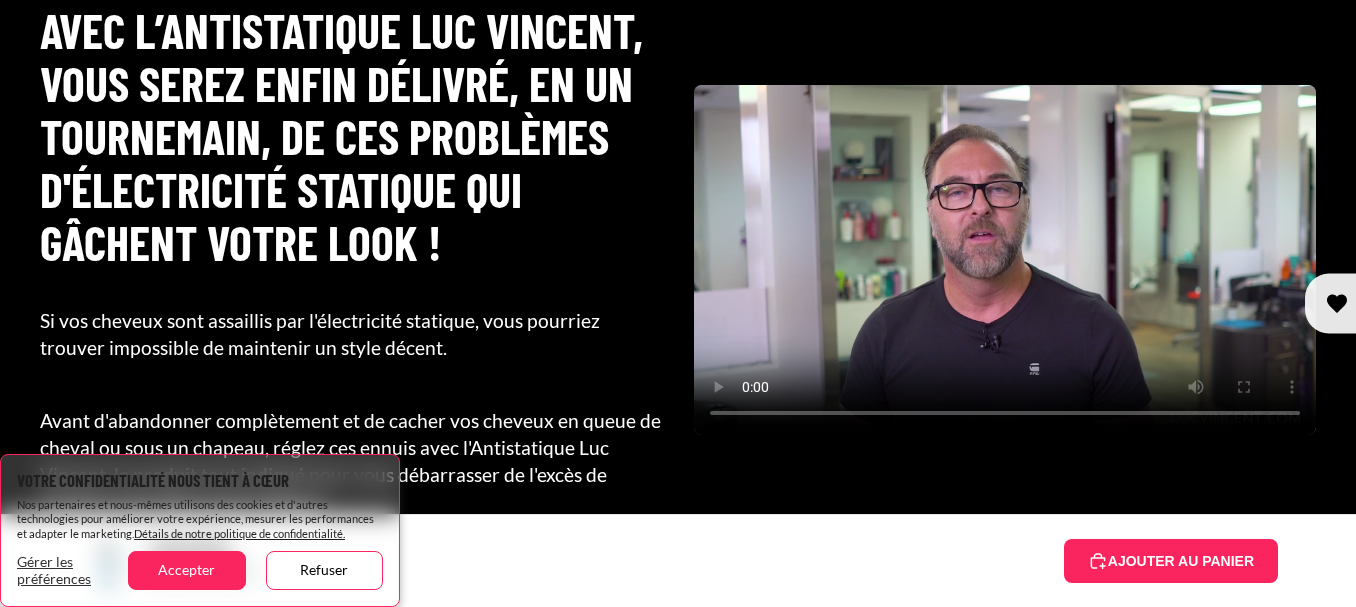 scroll, scrollTop: 1500, scrollLeft: 0, axis: vertical 